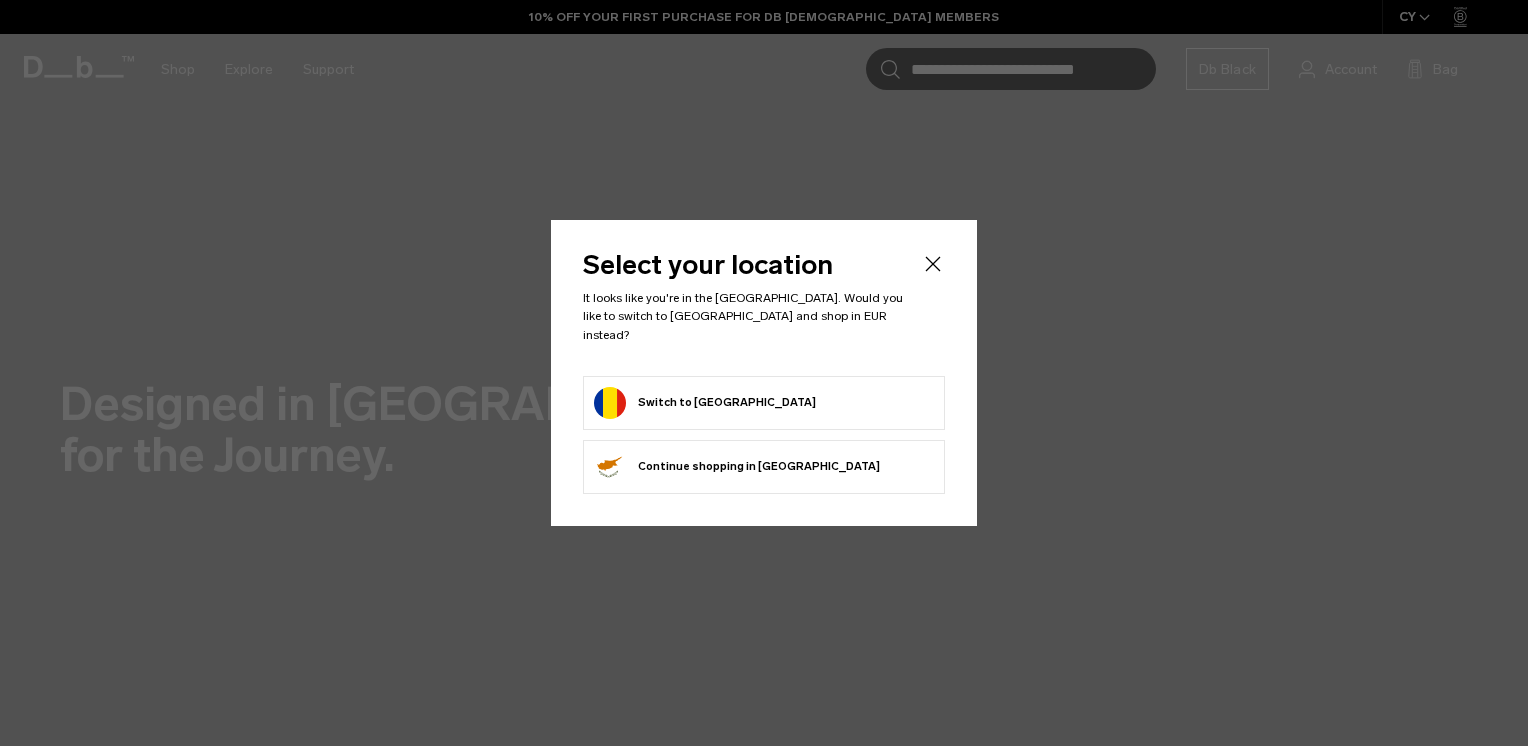 drag, startPoint x: 0, startPoint y: 0, endPoint x: 689, endPoint y: 393, distance: 793.2024 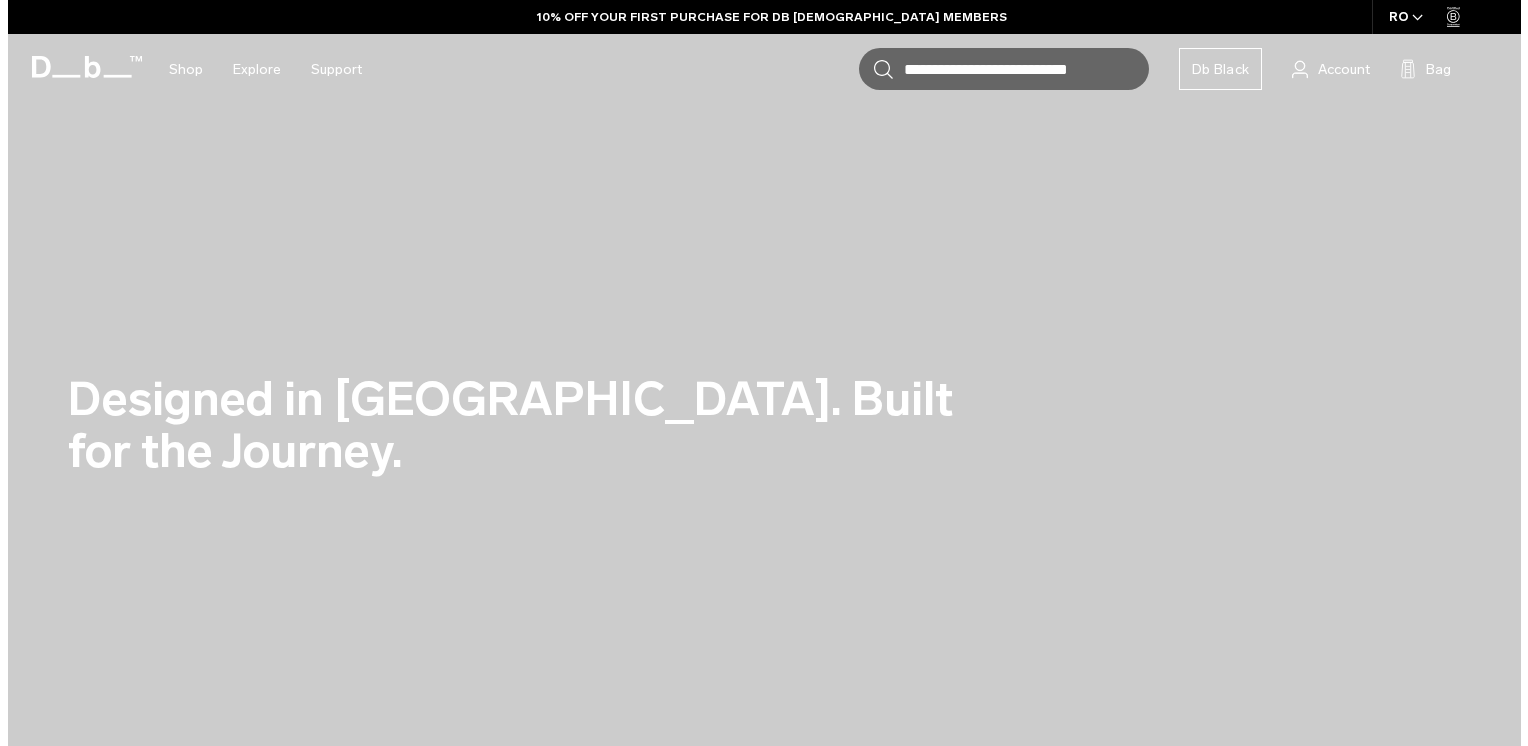 scroll, scrollTop: 0, scrollLeft: 0, axis: both 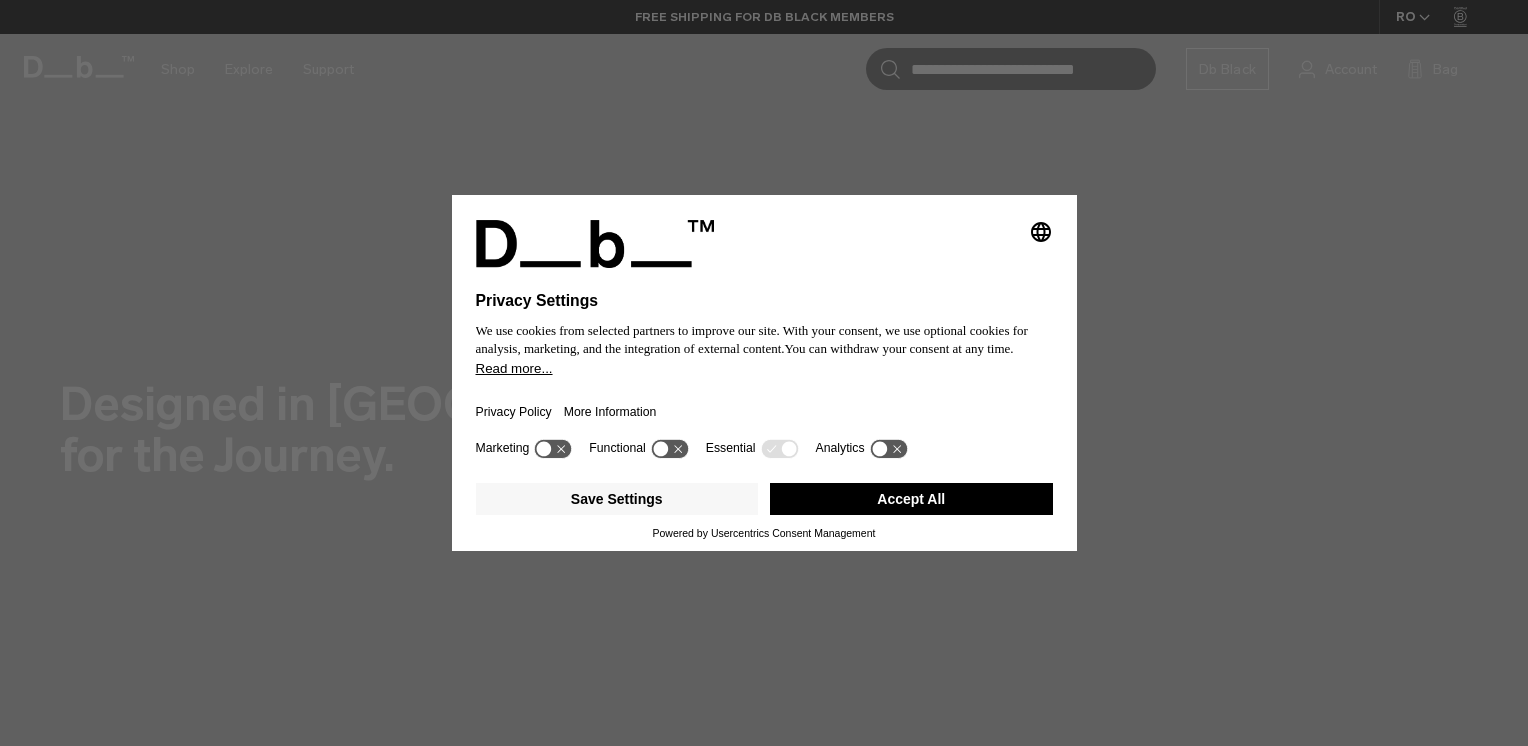 click on "Accept All" at bounding box center (911, 499) 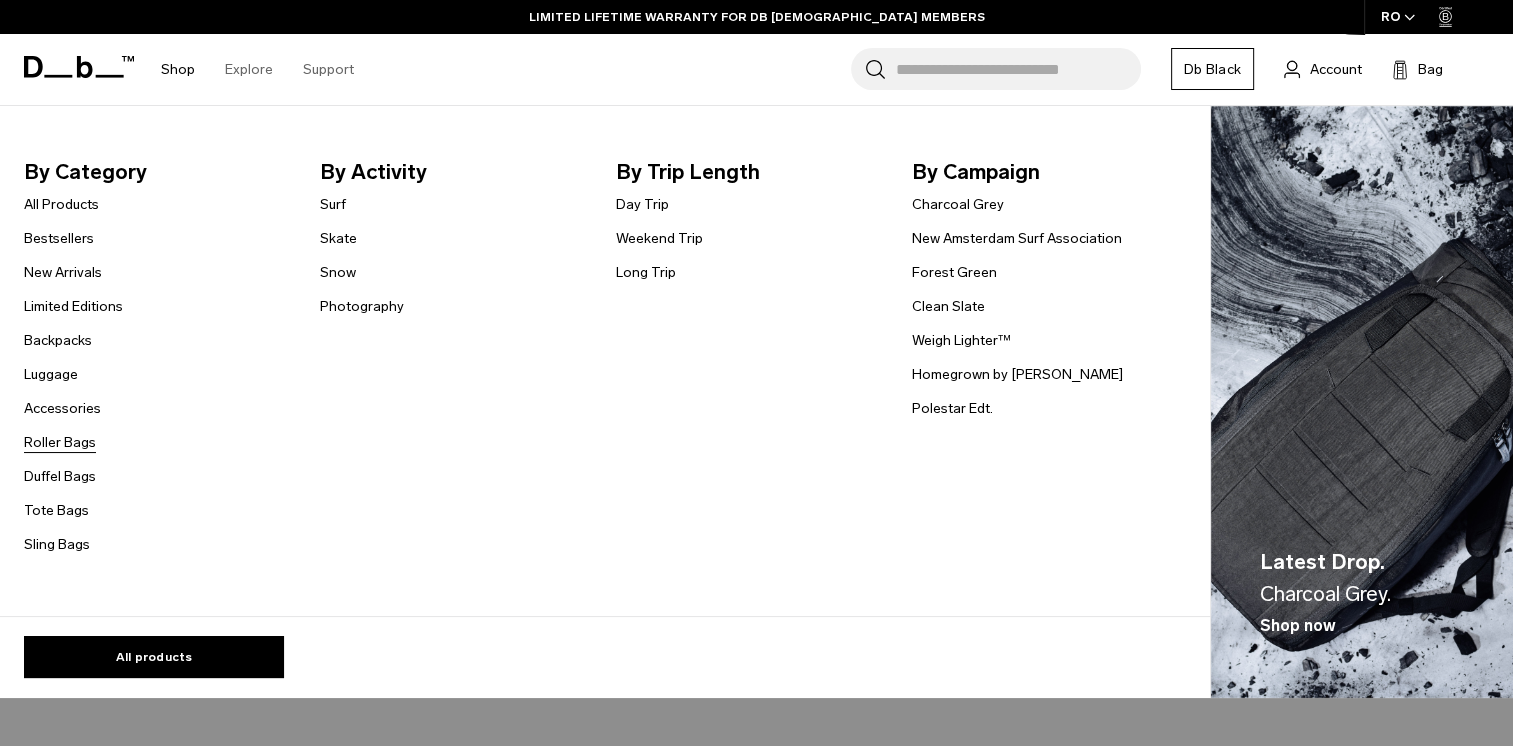 click on "Roller Bags" at bounding box center [60, 442] 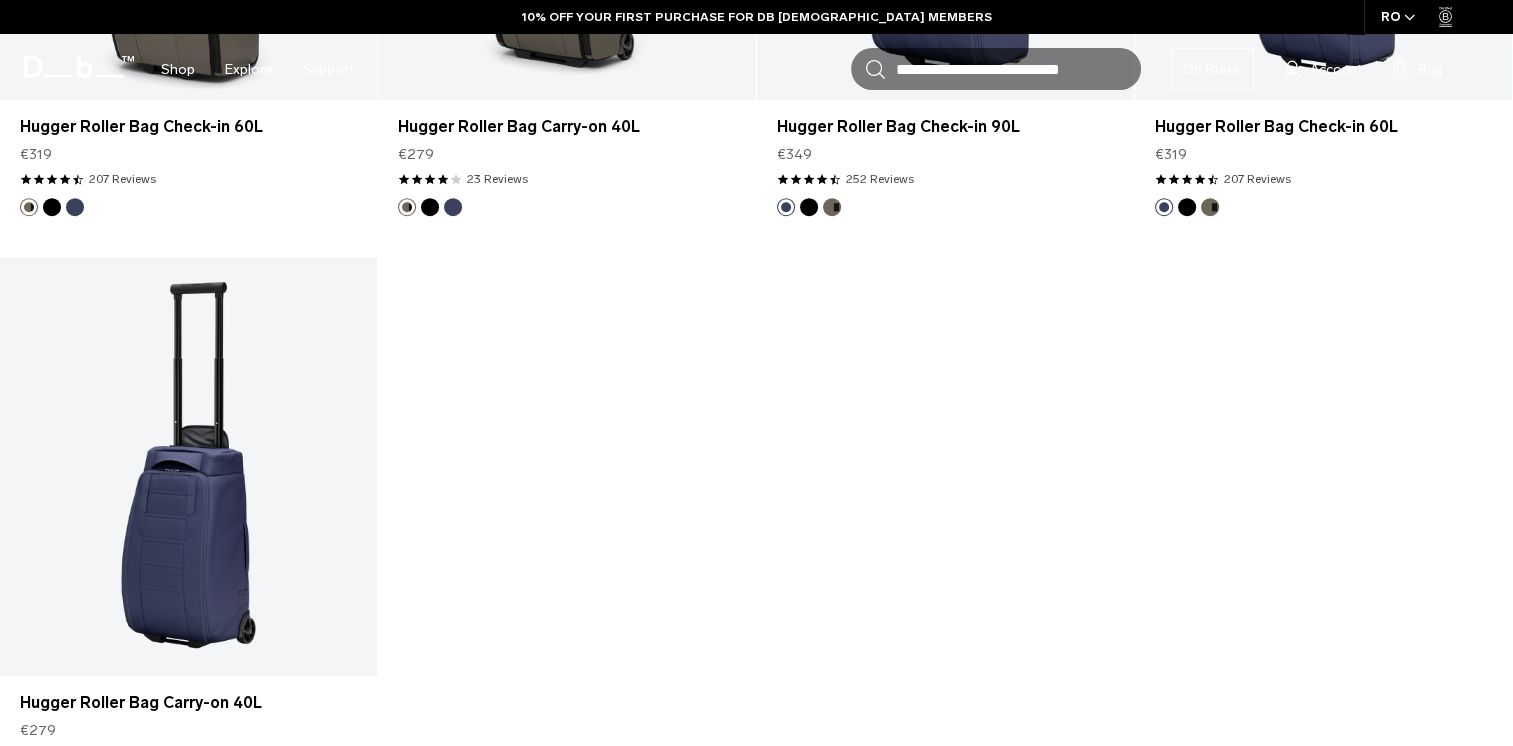 scroll, scrollTop: 1900, scrollLeft: 0, axis: vertical 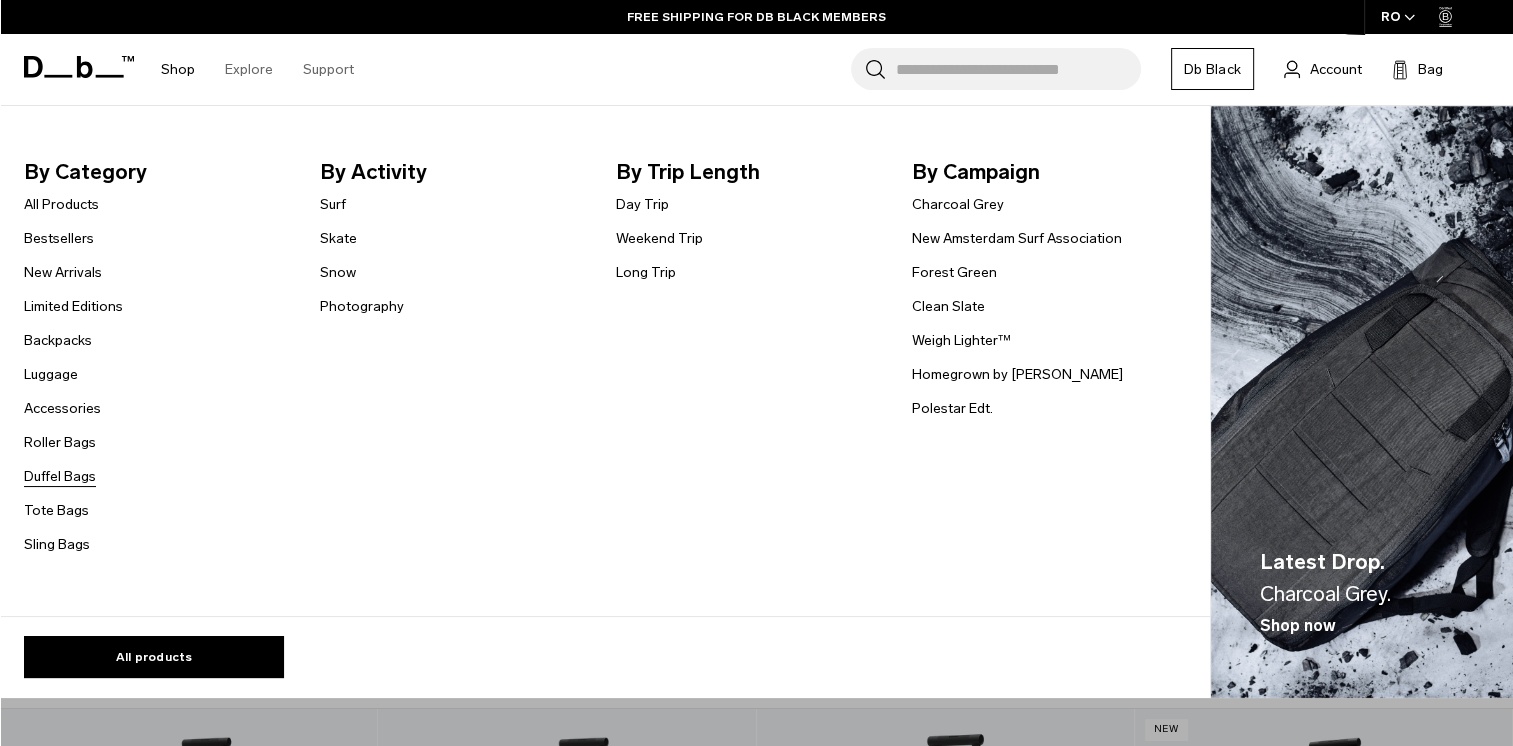 click on "Duffel Bags" at bounding box center (60, 476) 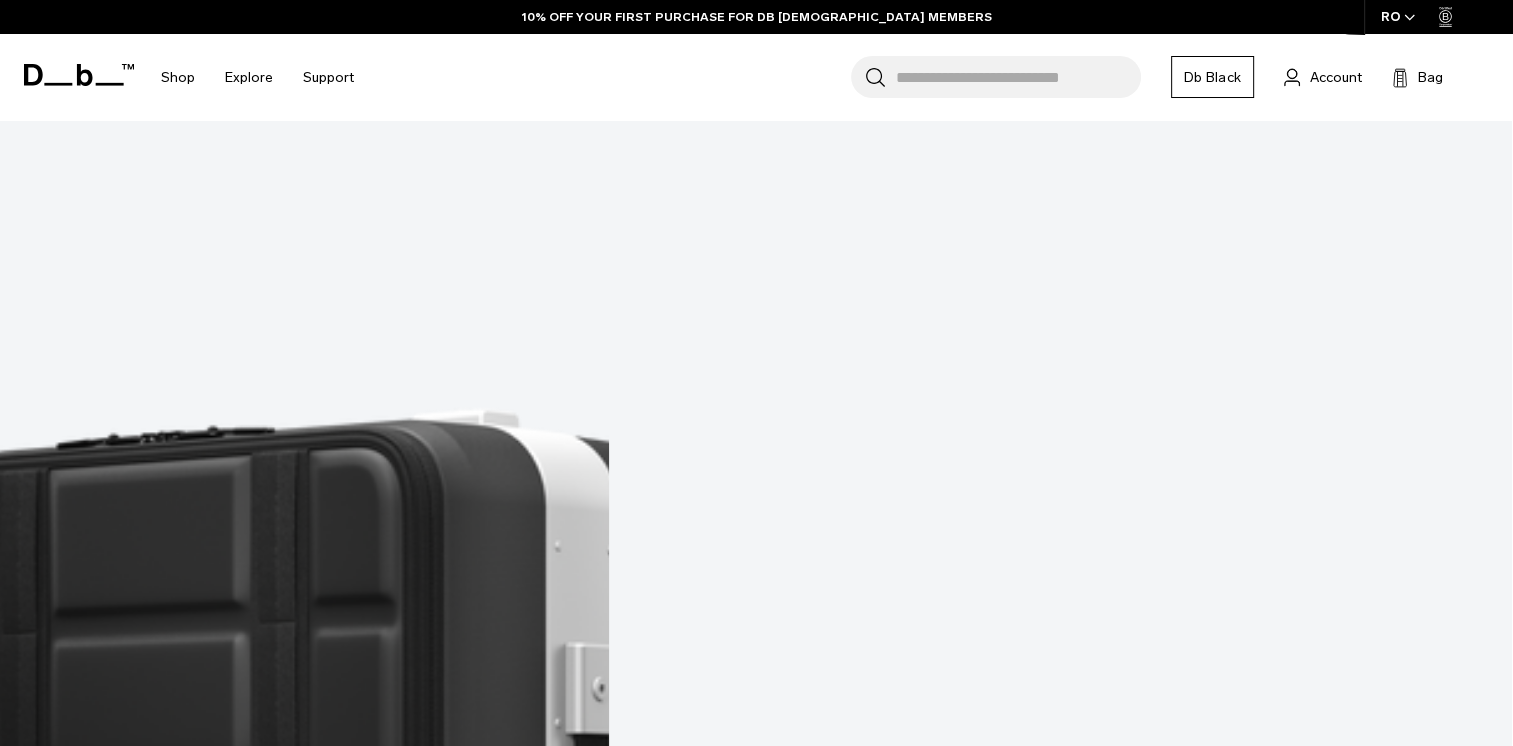 scroll, scrollTop: 2408, scrollLeft: 0, axis: vertical 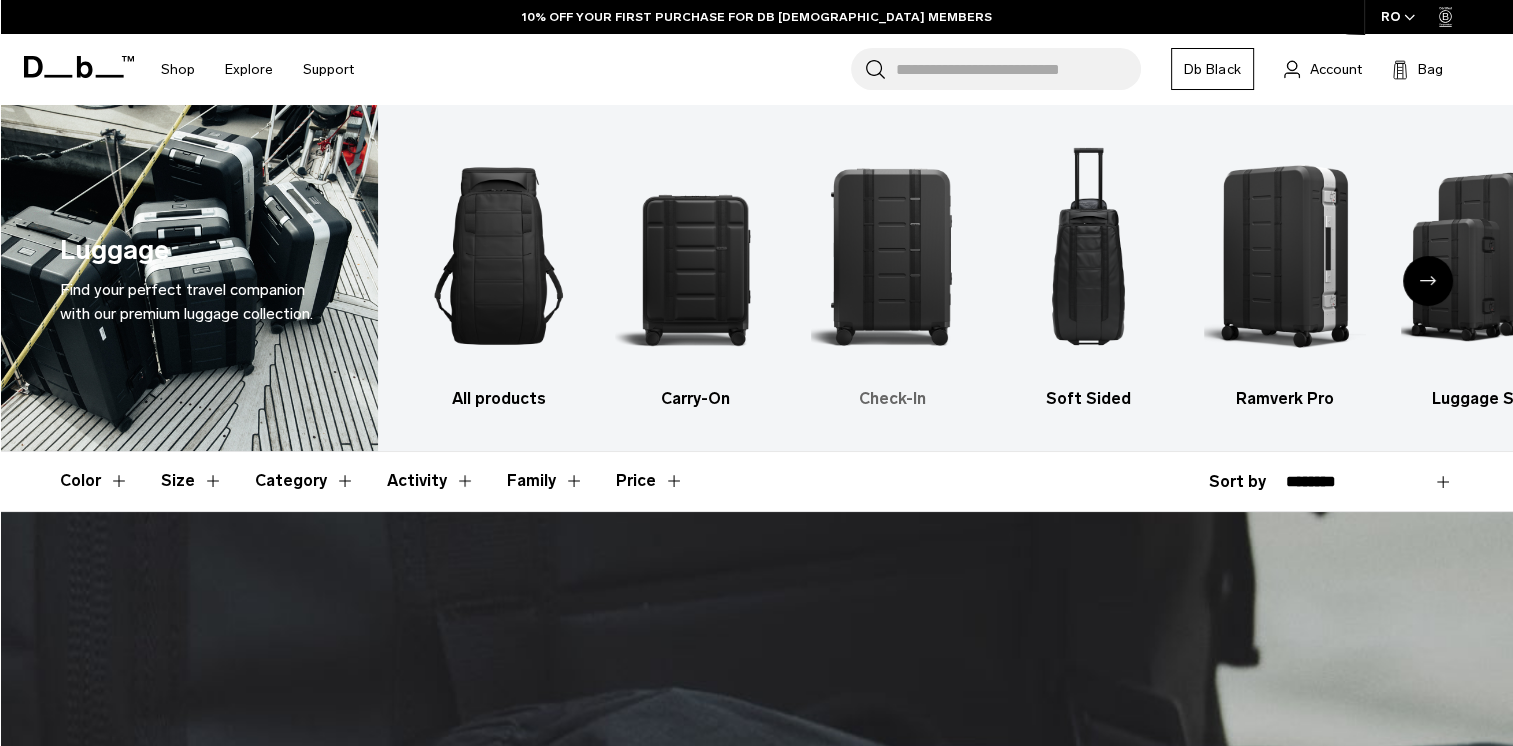 click at bounding box center (892, 256) 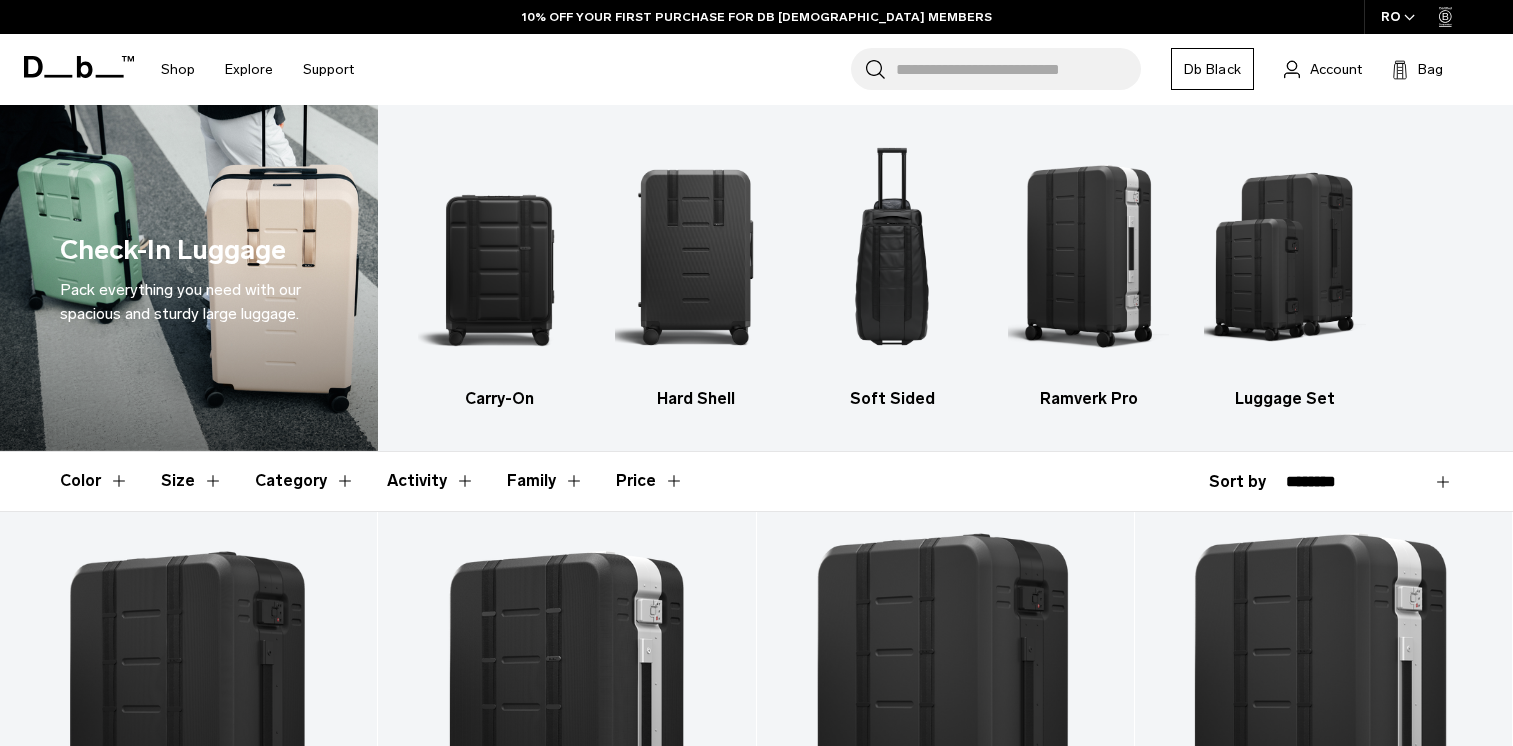 scroll, scrollTop: 0, scrollLeft: 0, axis: both 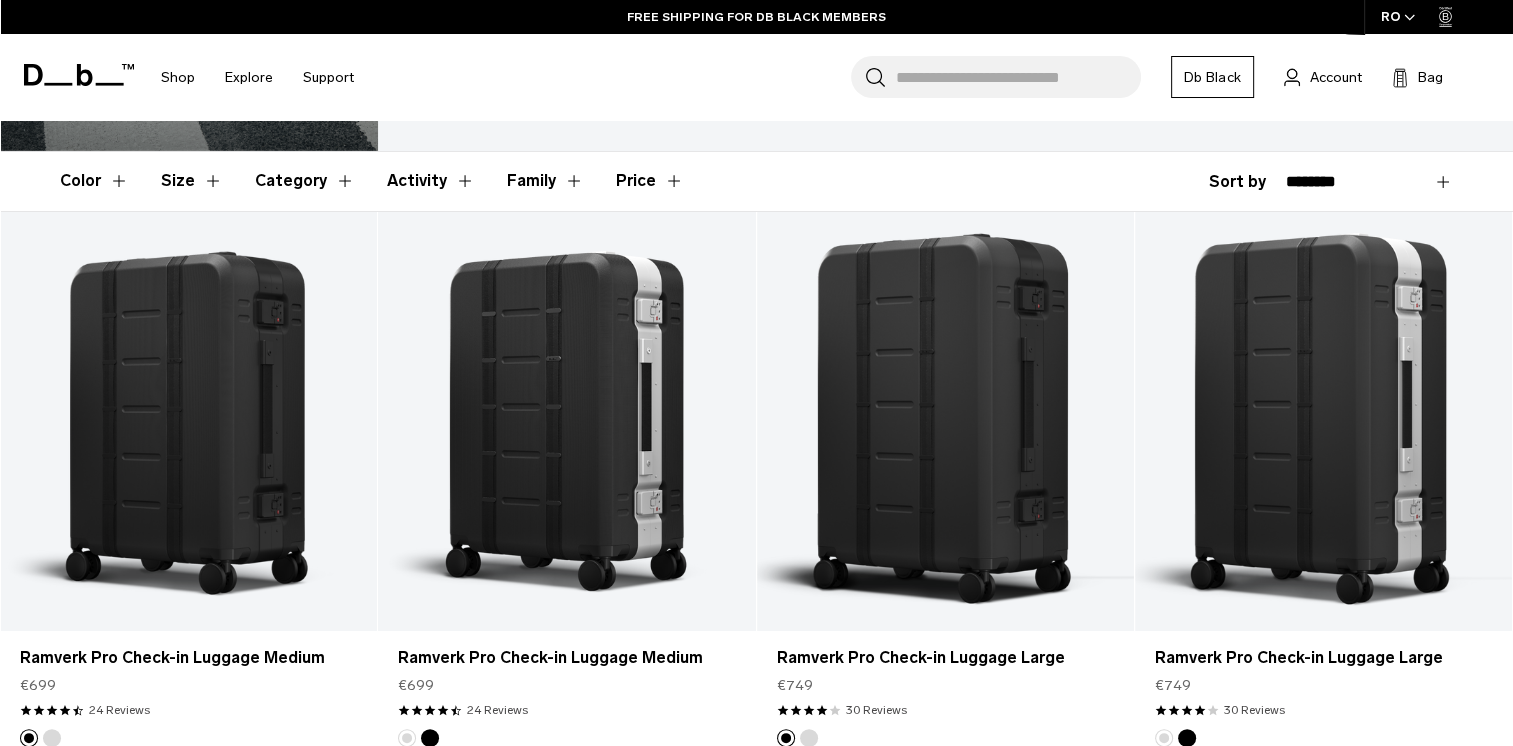 click on "**********" at bounding box center (1331, 182) 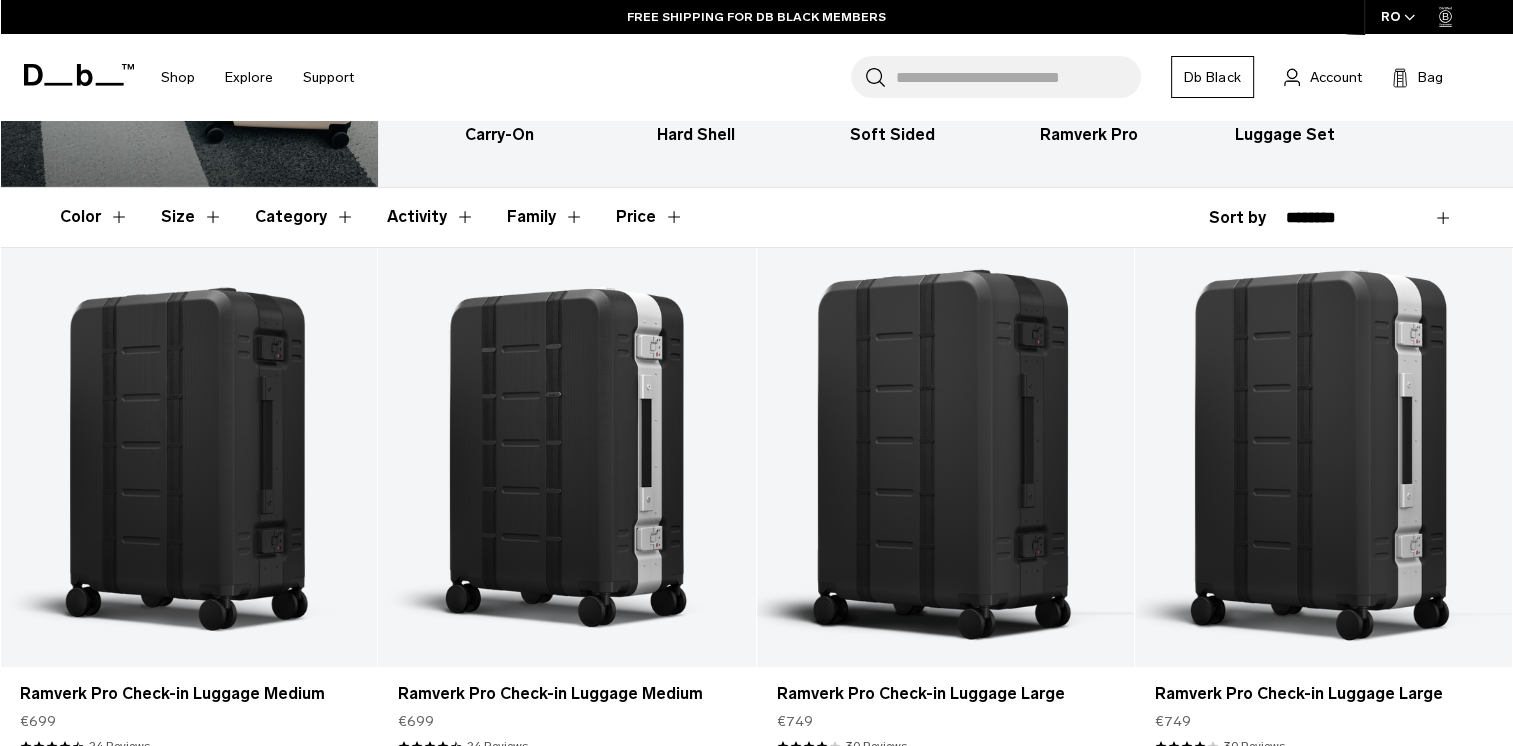 scroll, scrollTop: 100, scrollLeft: 0, axis: vertical 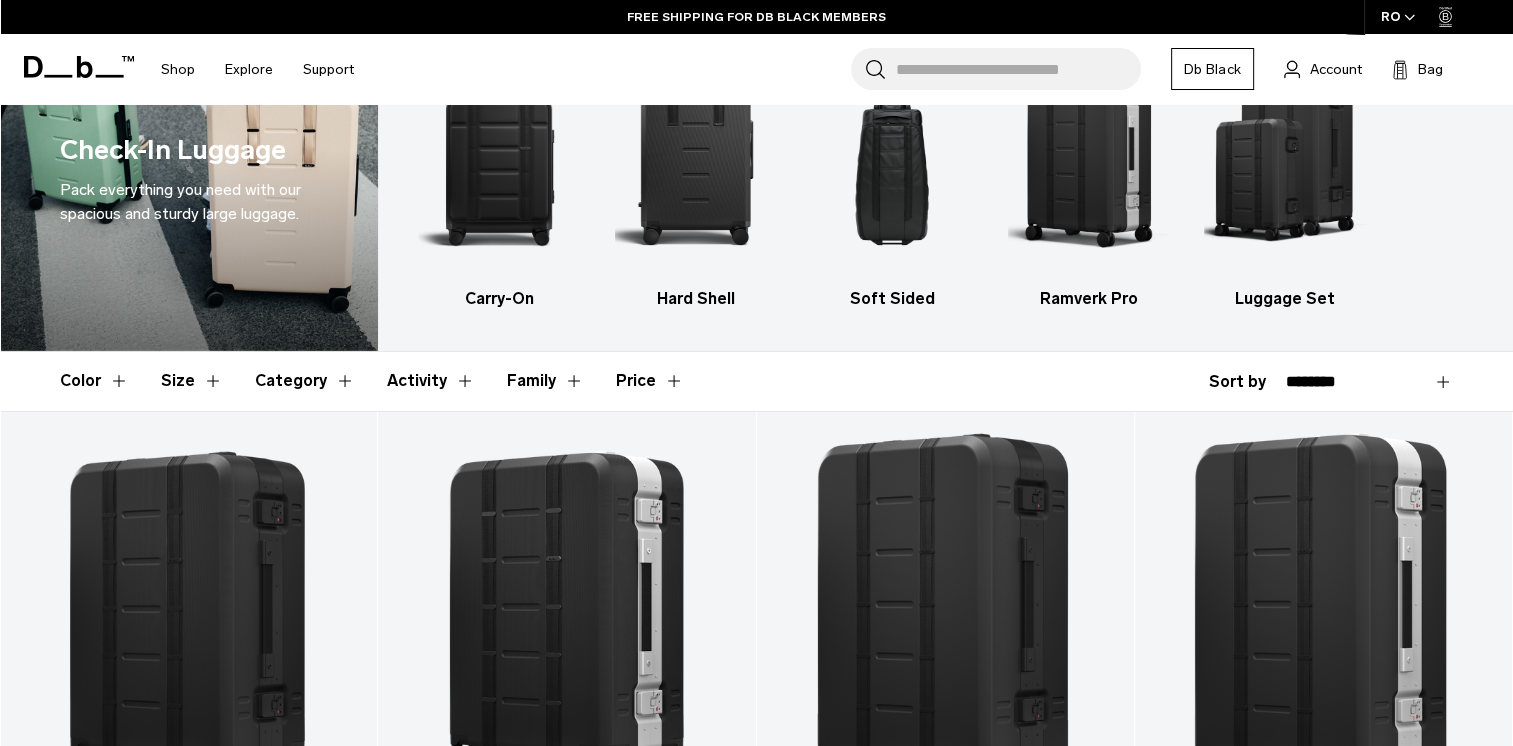 click on "Price" at bounding box center [650, 381] 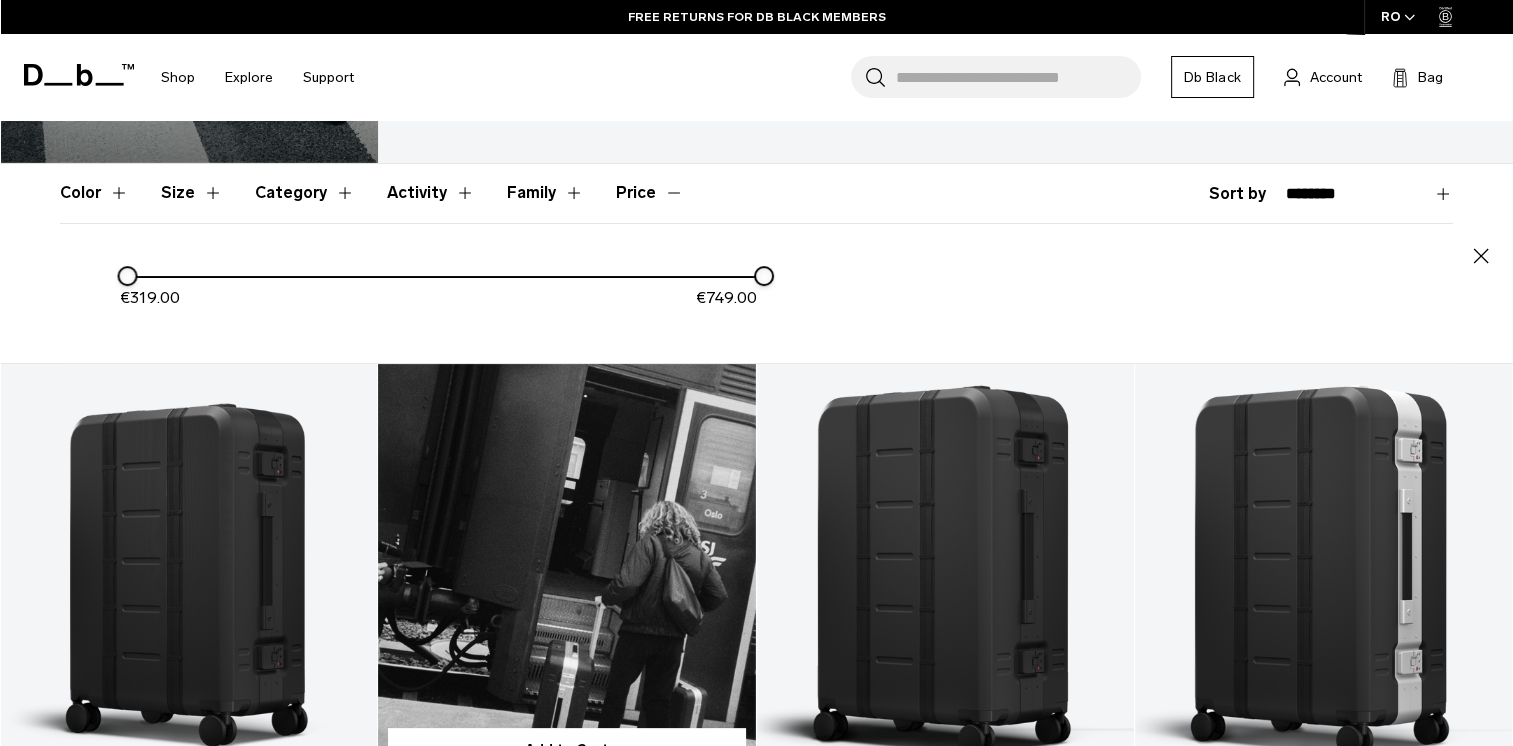 scroll, scrollTop: 0, scrollLeft: 0, axis: both 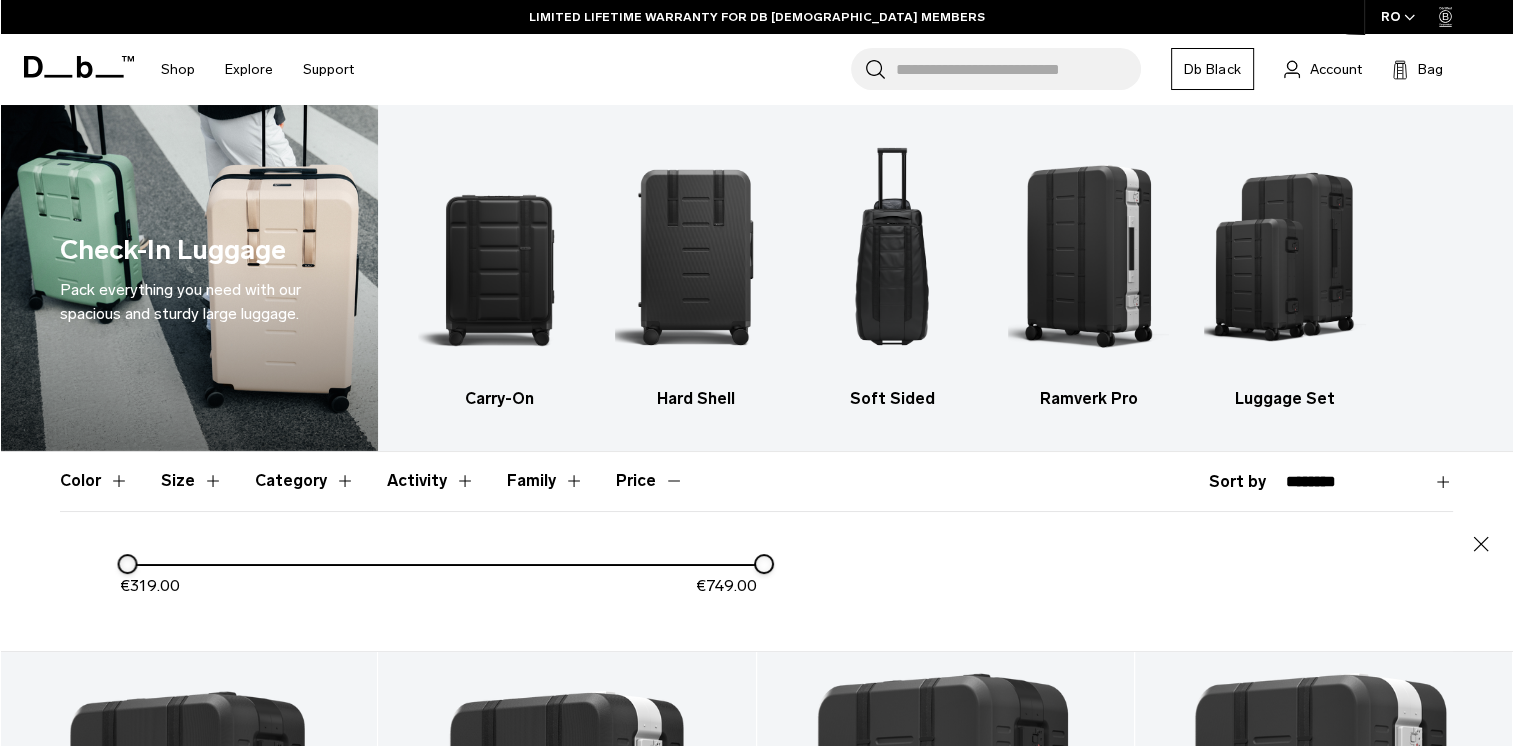 click at bounding box center (127, 564) 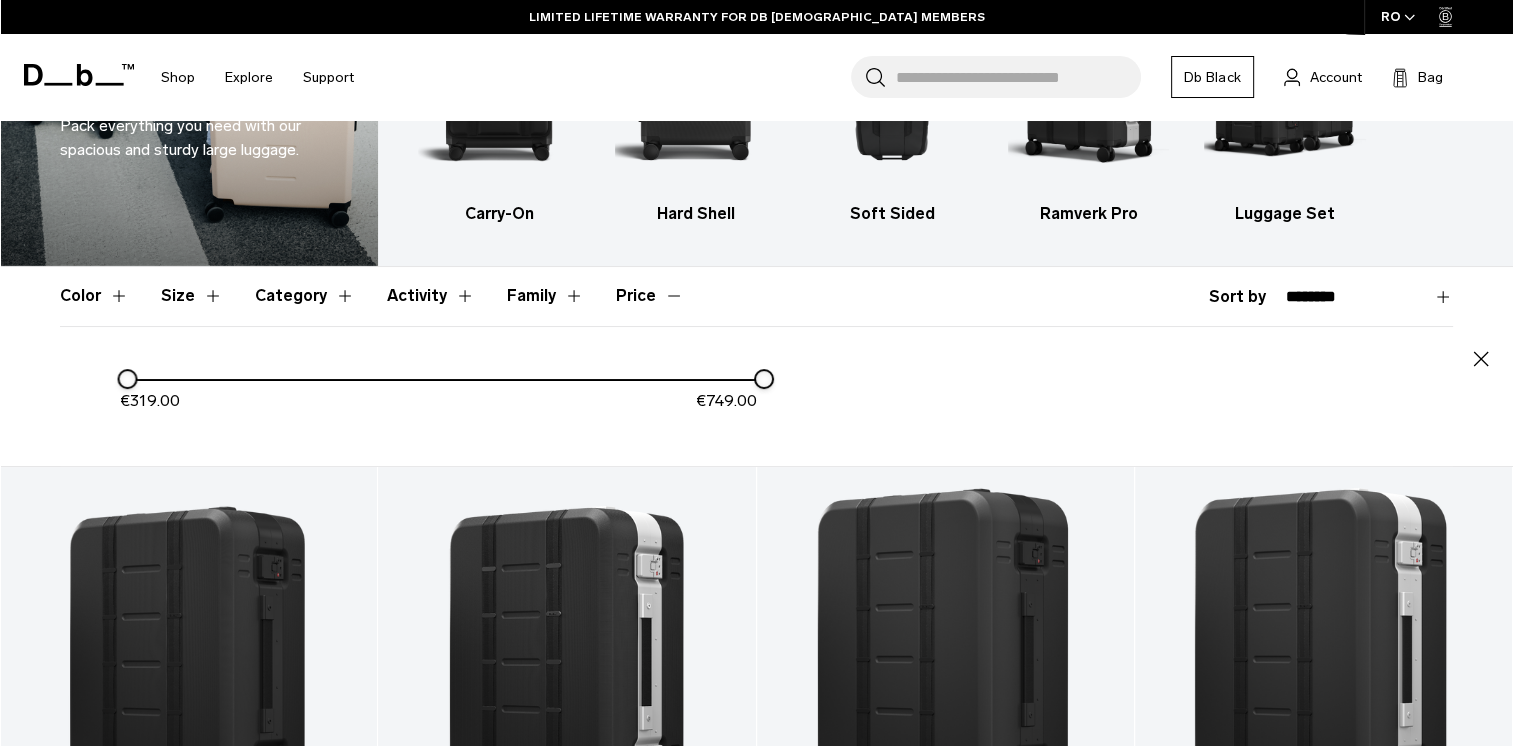 scroll, scrollTop: 0, scrollLeft: 0, axis: both 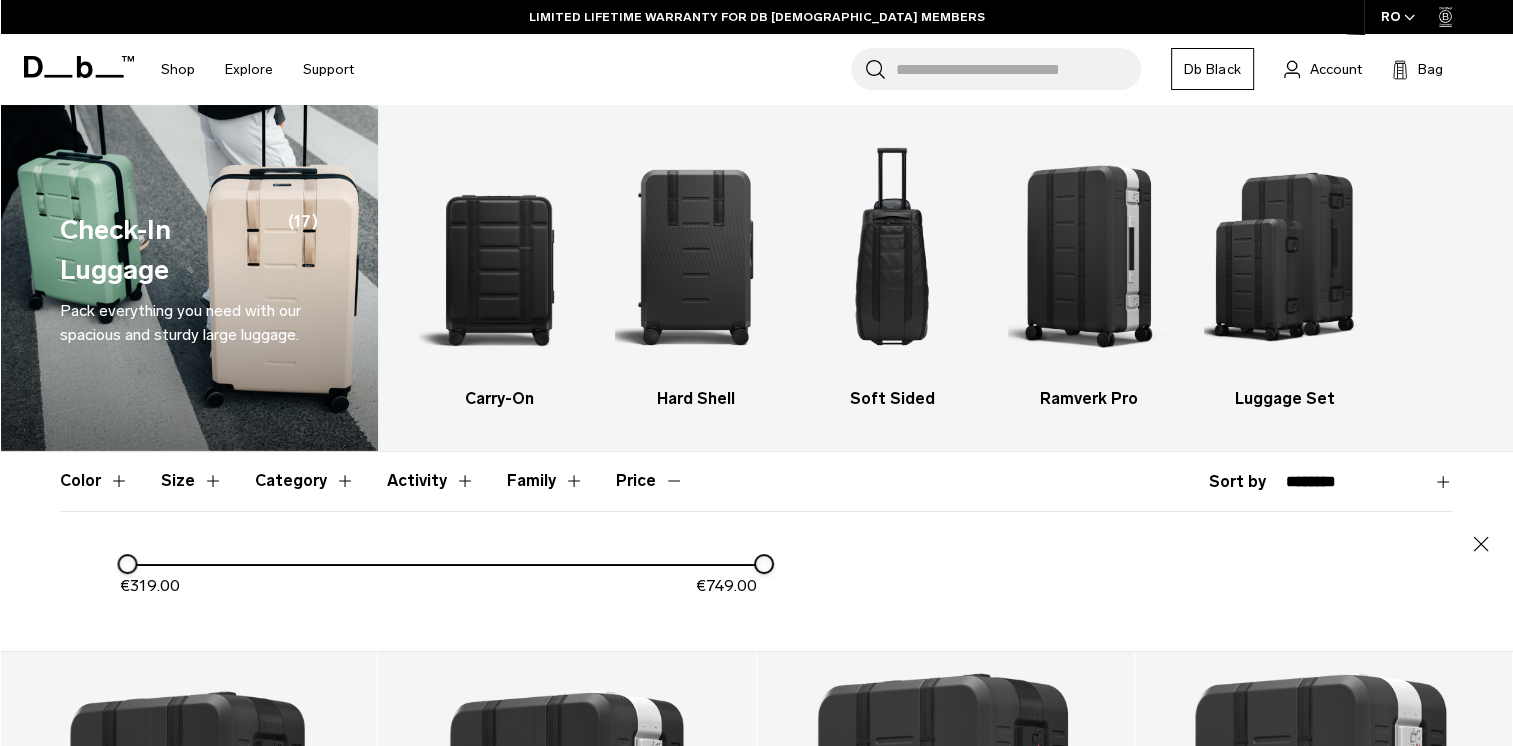 click on "**********" at bounding box center (1369, 482) 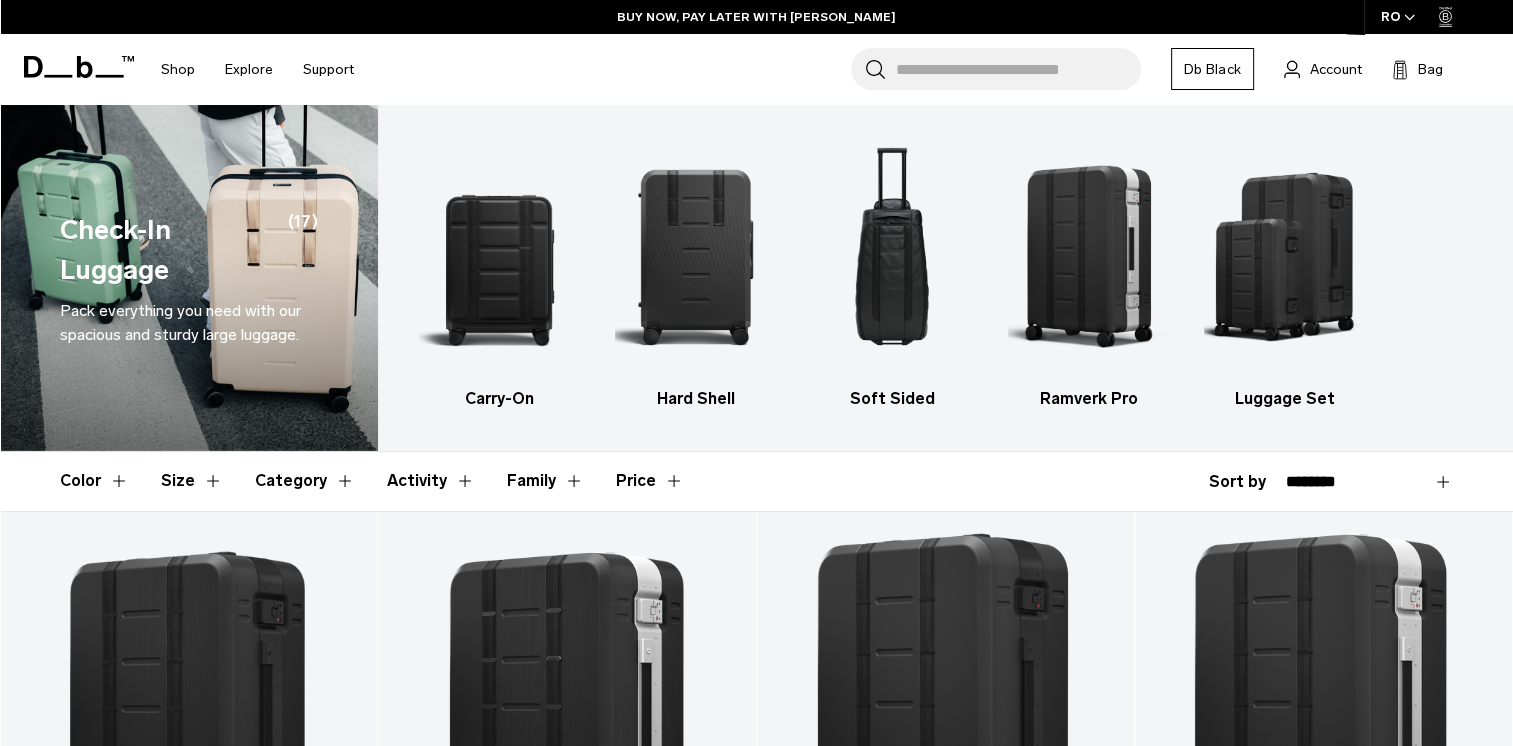 select on "**********" 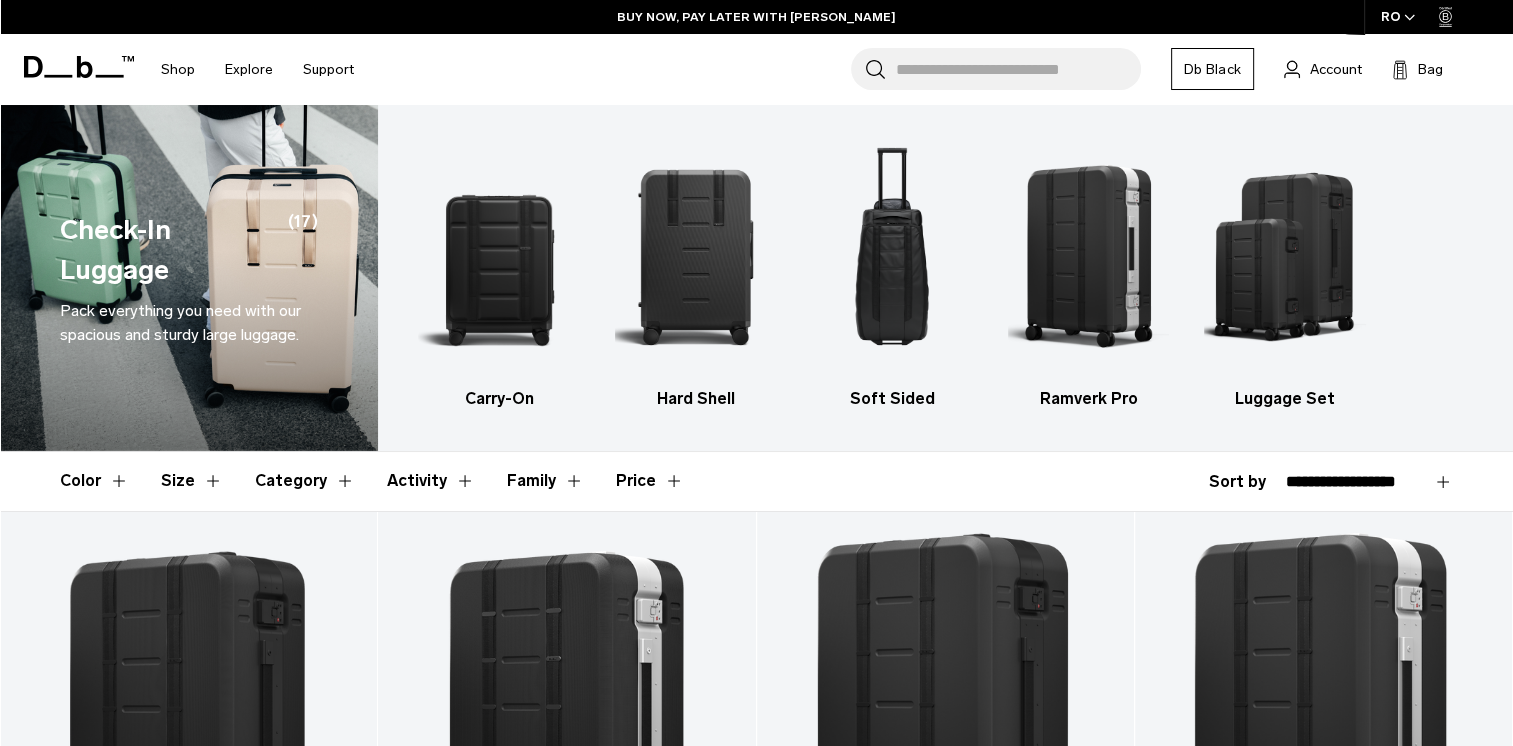 click on "**********" at bounding box center (1369, 482) 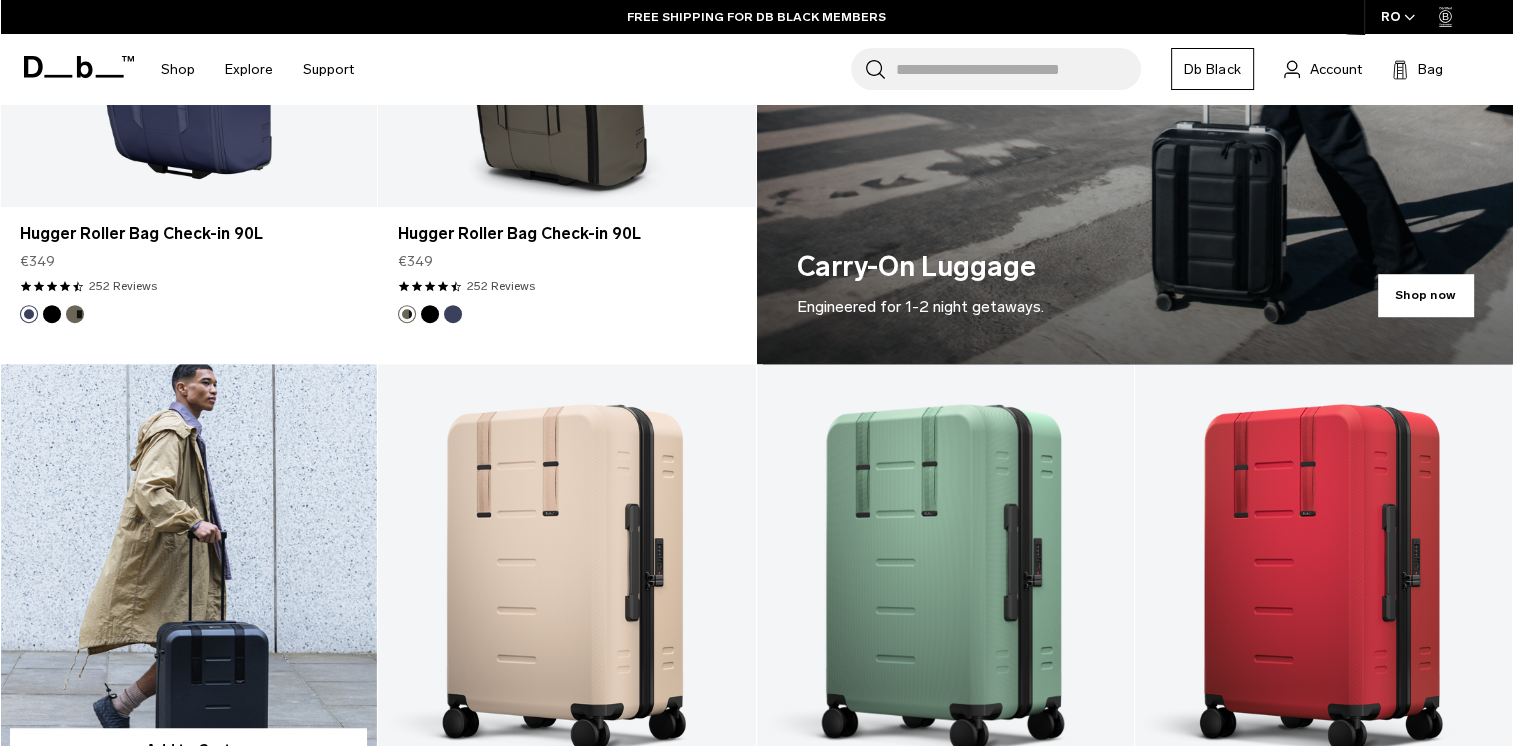 scroll, scrollTop: 1700, scrollLeft: 0, axis: vertical 